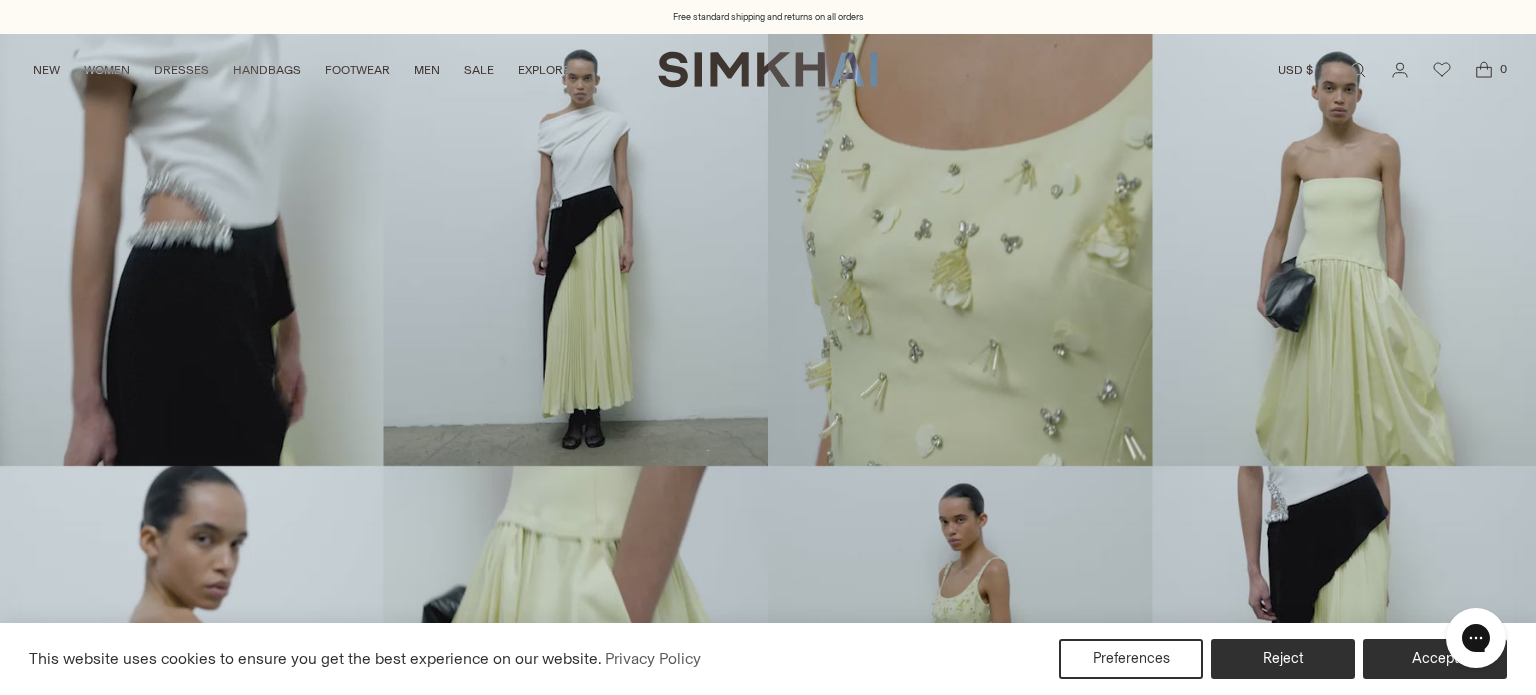 scroll, scrollTop: 0, scrollLeft: 0, axis: both 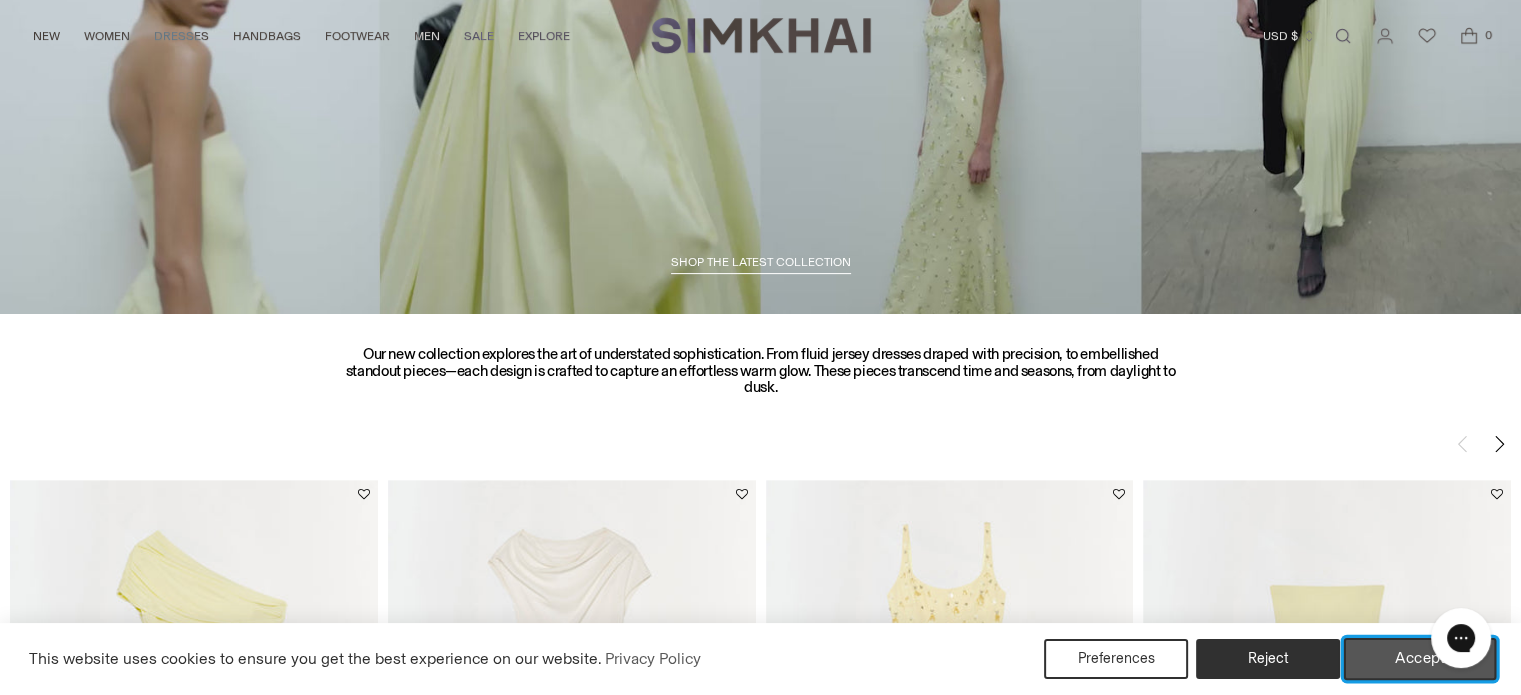 click on "Accept" at bounding box center (1420, 659) 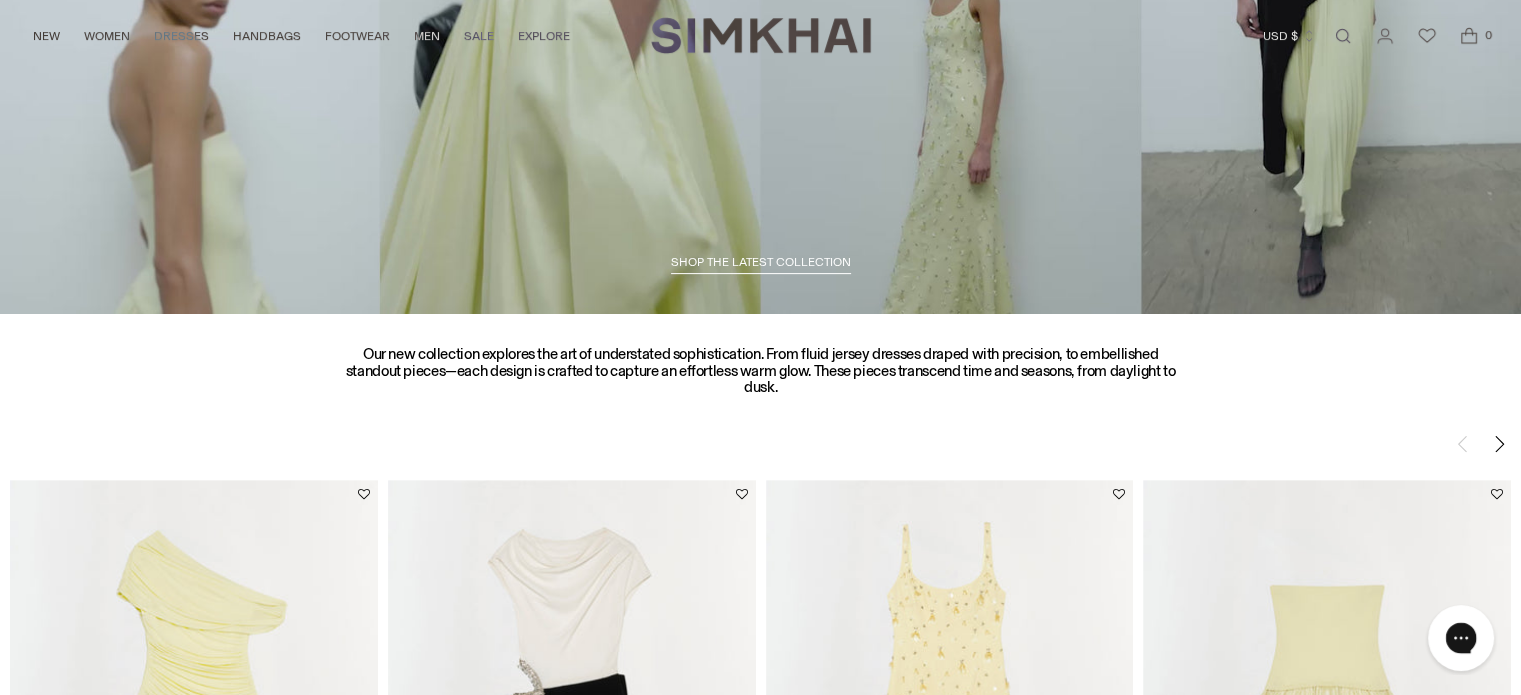 click 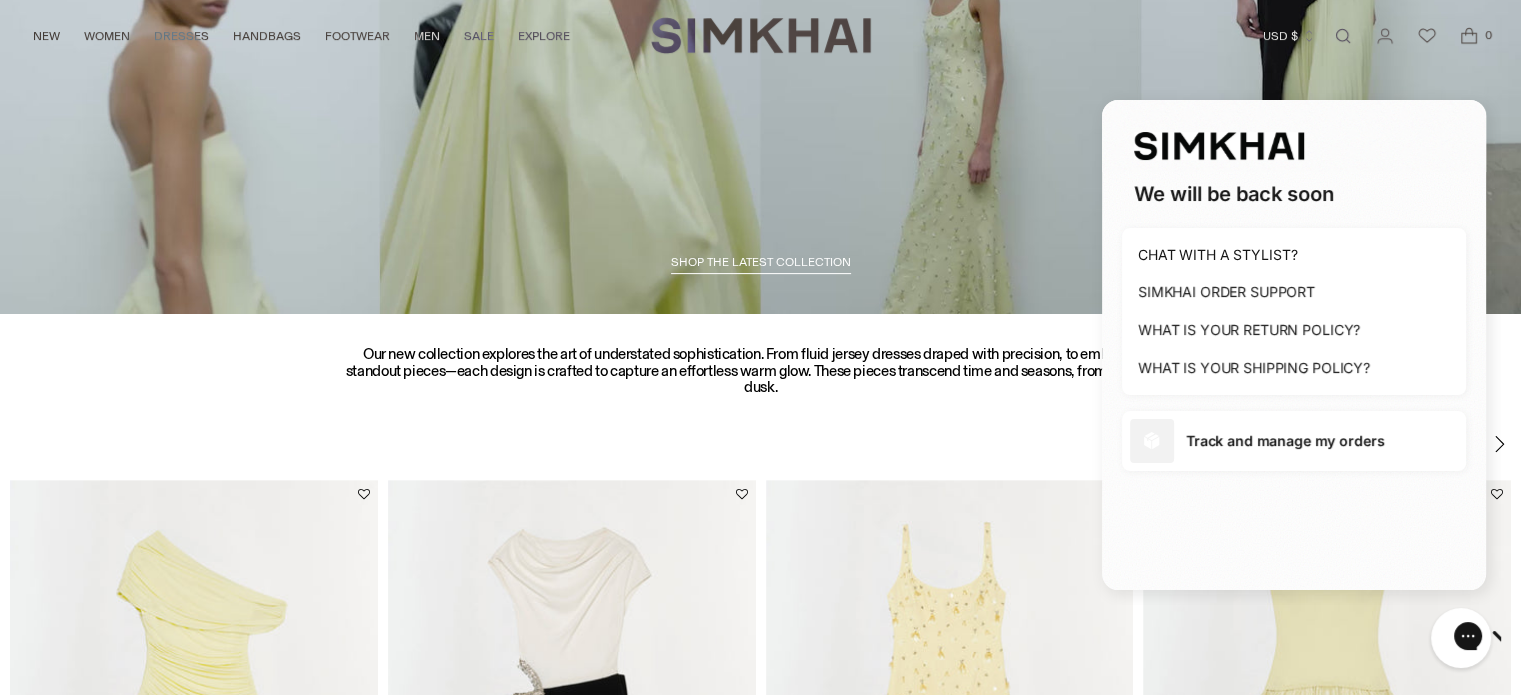 scroll, scrollTop: 0, scrollLeft: 0, axis: both 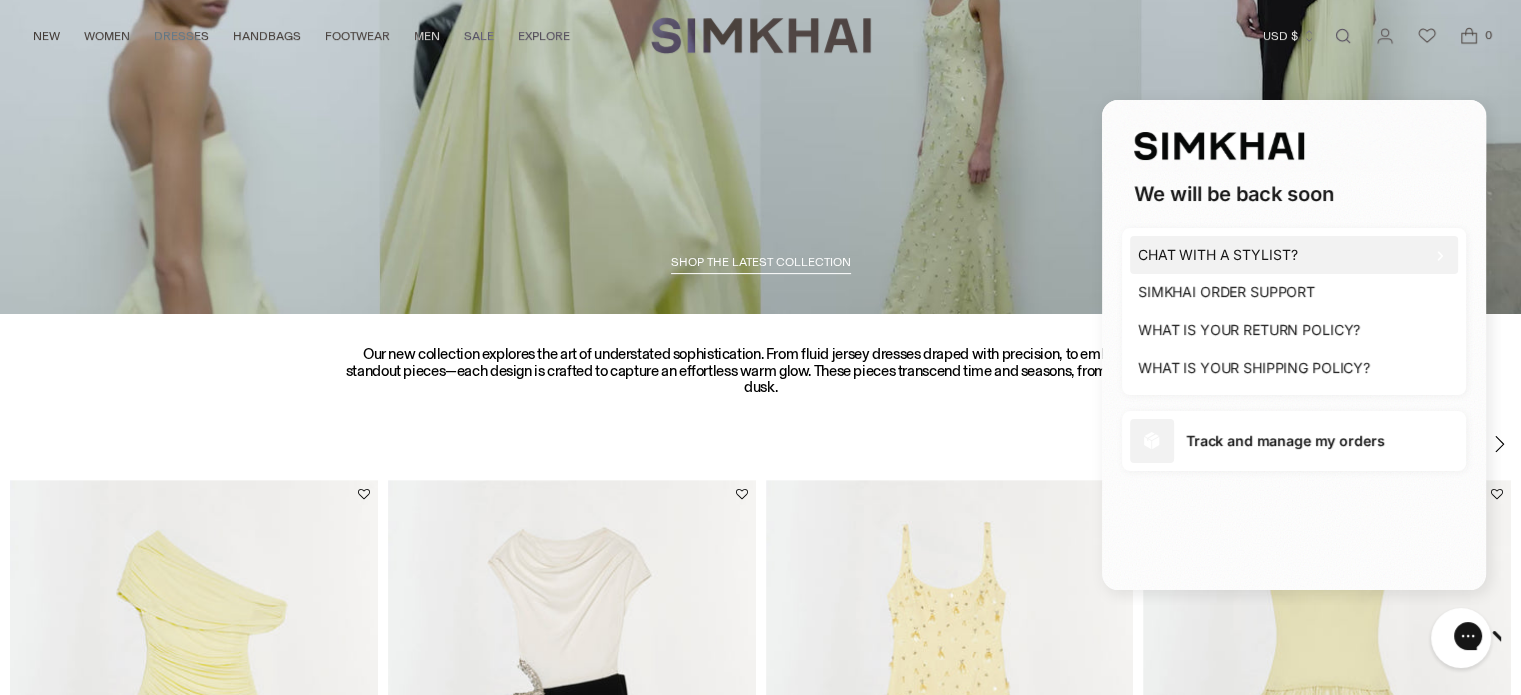 click on "CHAT WITH A STYLIST?" at bounding box center [1217, 255] 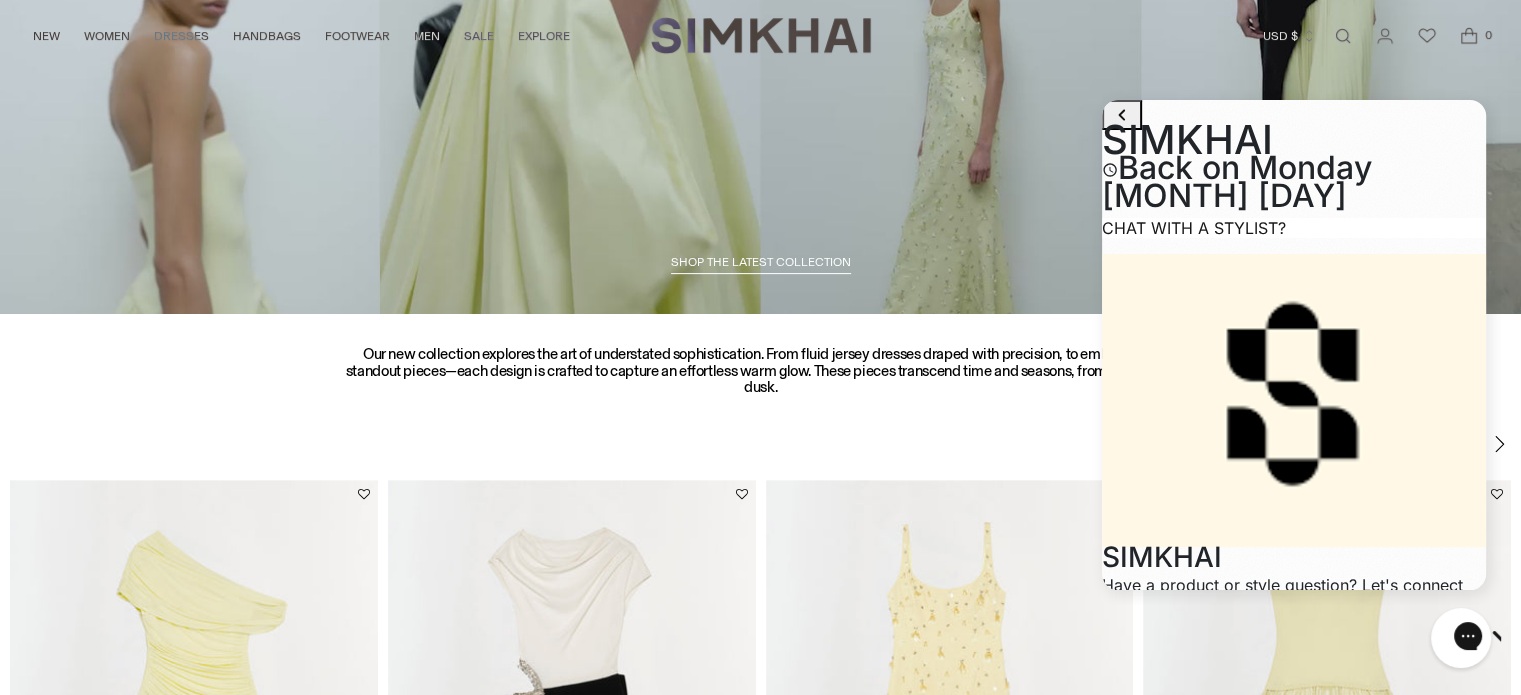 scroll, scrollTop: 24, scrollLeft: 0, axis: vertical 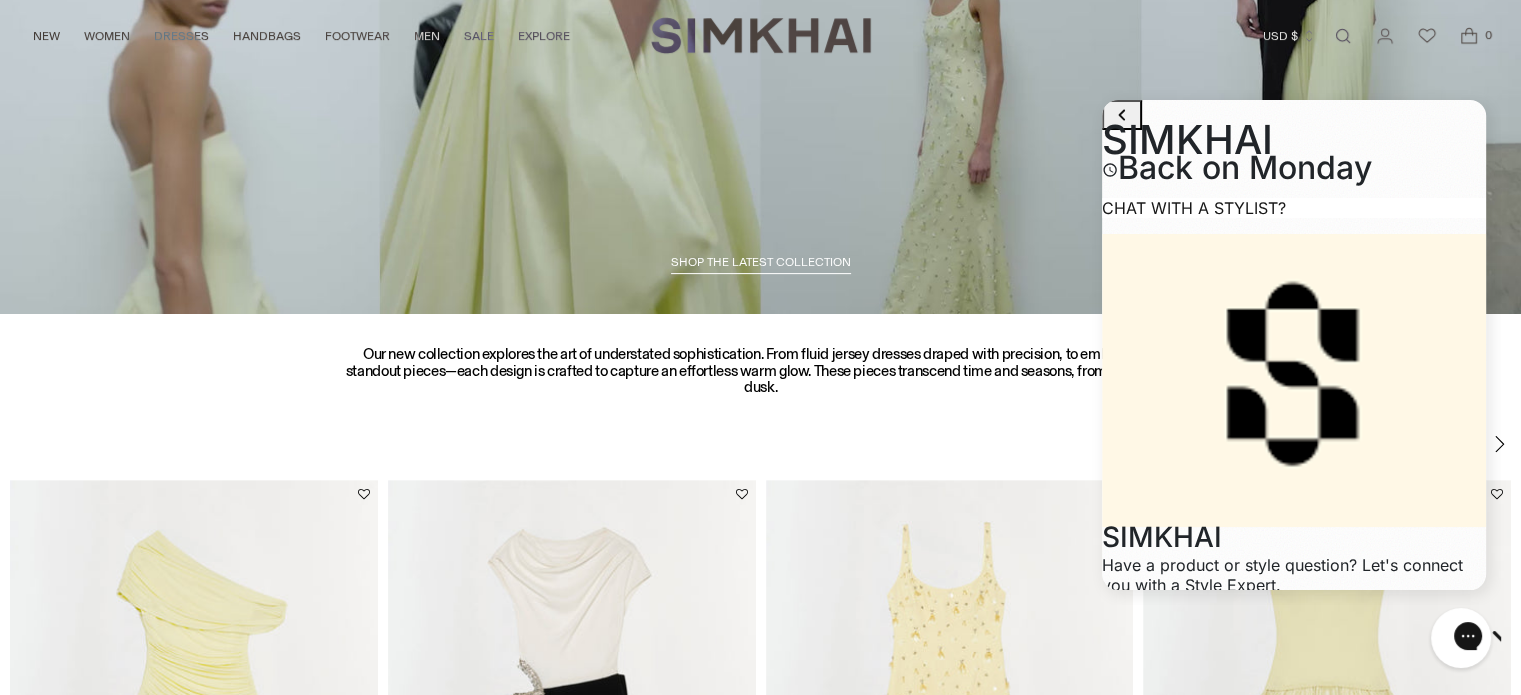 click on "Email   *" at bounding box center (1294, 1141) 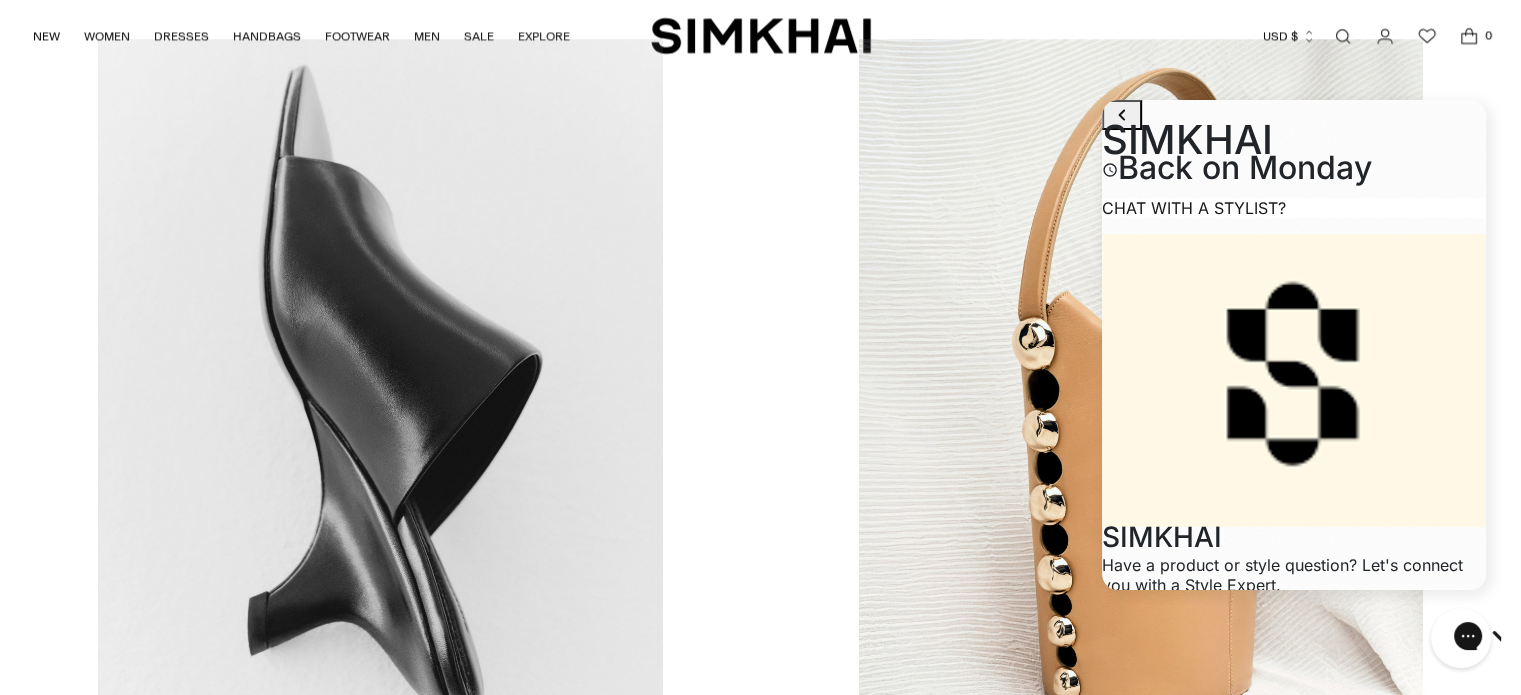 scroll, scrollTop: 3459, scrollLeft: 0, axis: vertical 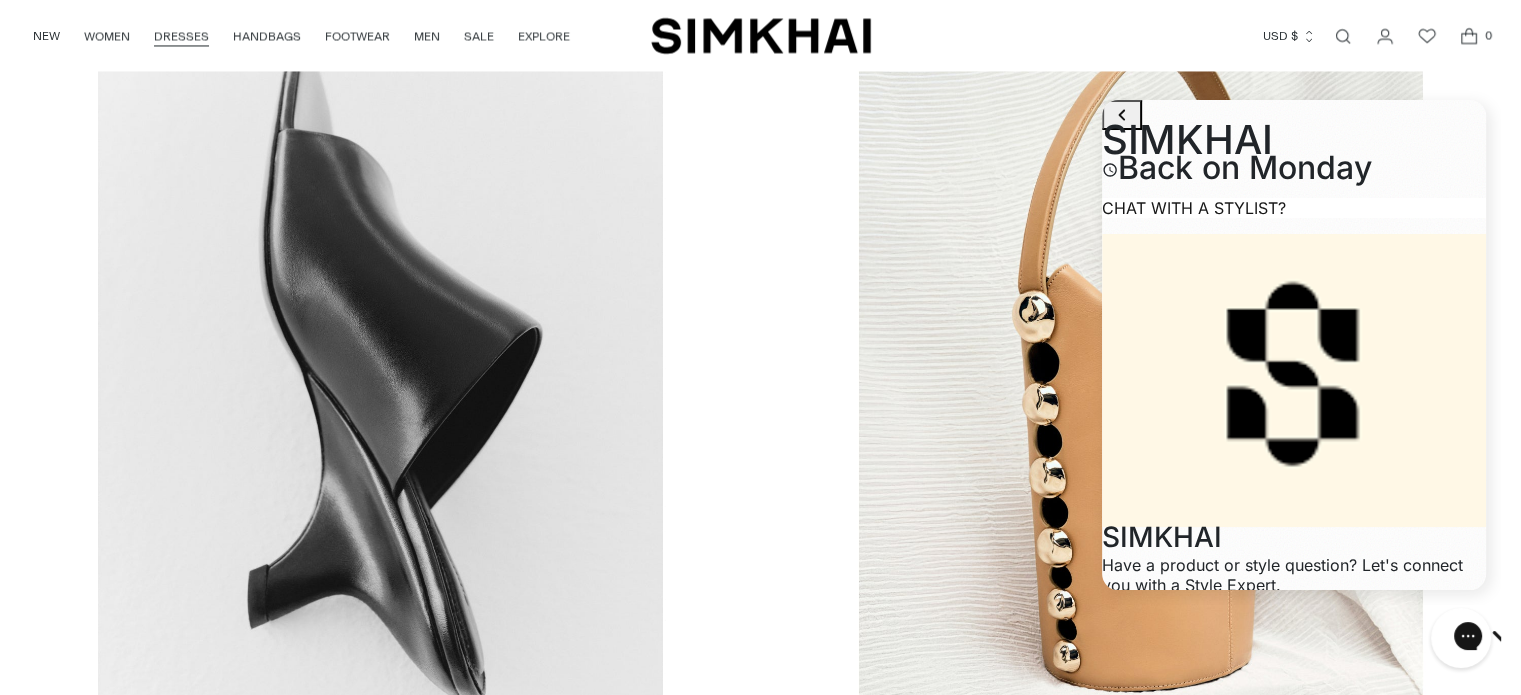 click on "Free standard shipping and returns on all orders
Free standard shipping and returns on all orders
Skip to content
NEW
WOMEN
New Arrivals
Best Sellers
Shop All
Signature
Exclusives
Sale Tops" at bounding box center [760, -504] 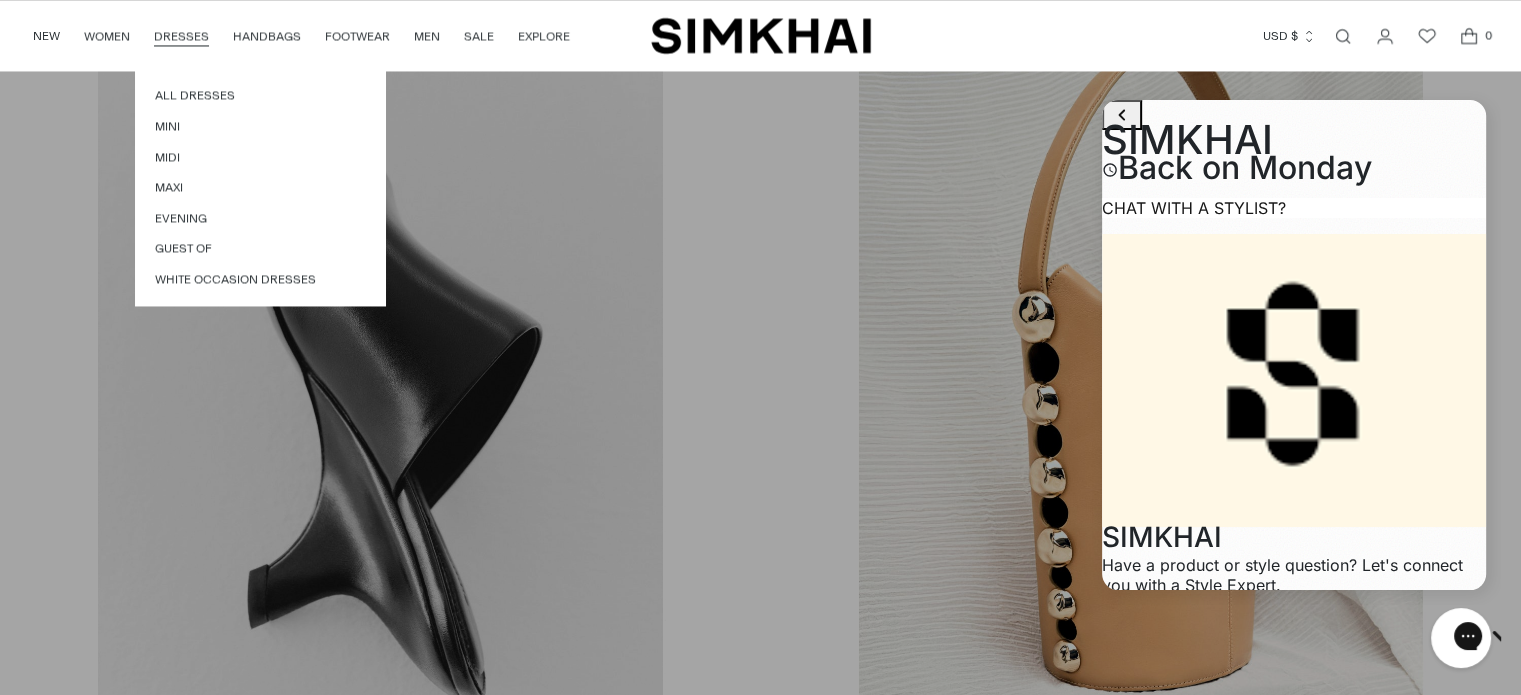 click on "DRESSES" at bounding box center (181, 36) 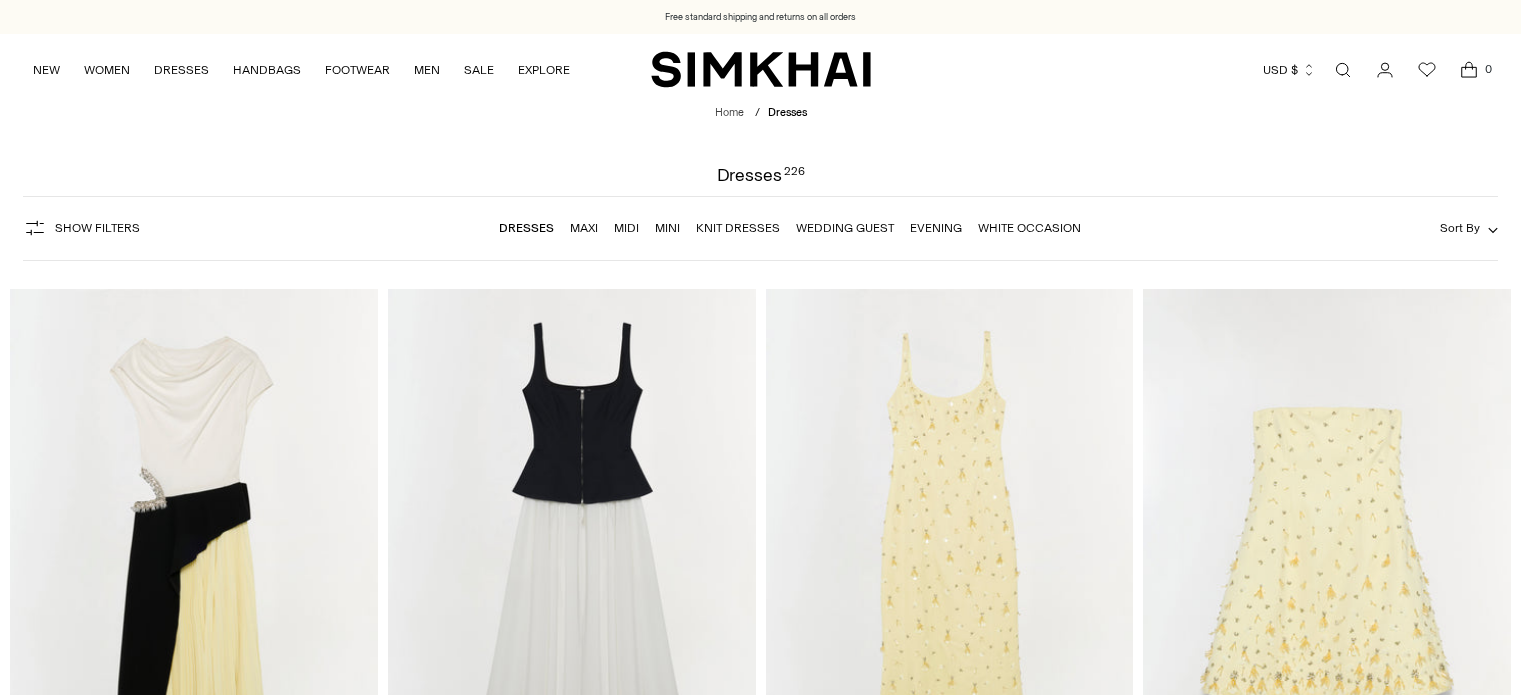 scroll, scrollTop: 0, scrollLeft: 0, axis: both 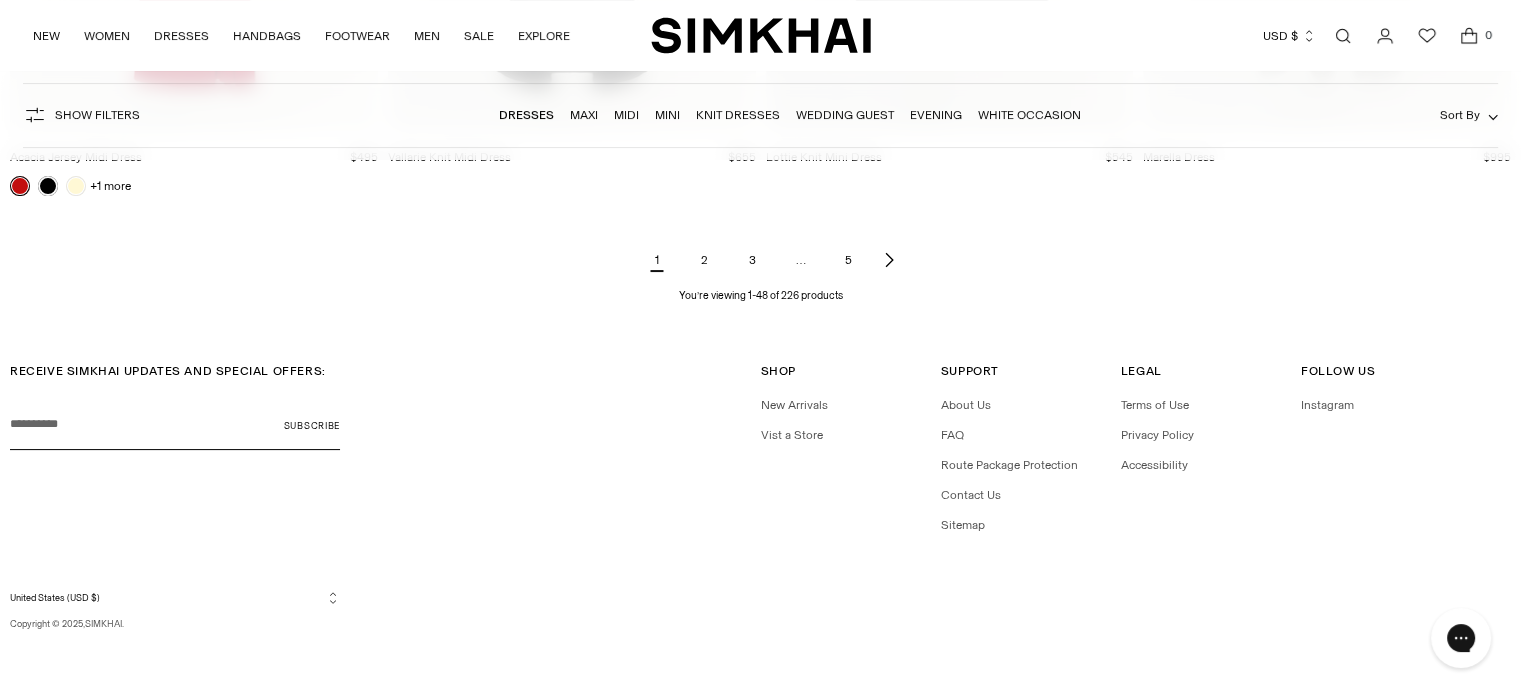 click on "2" at bounding box center (705, 260) 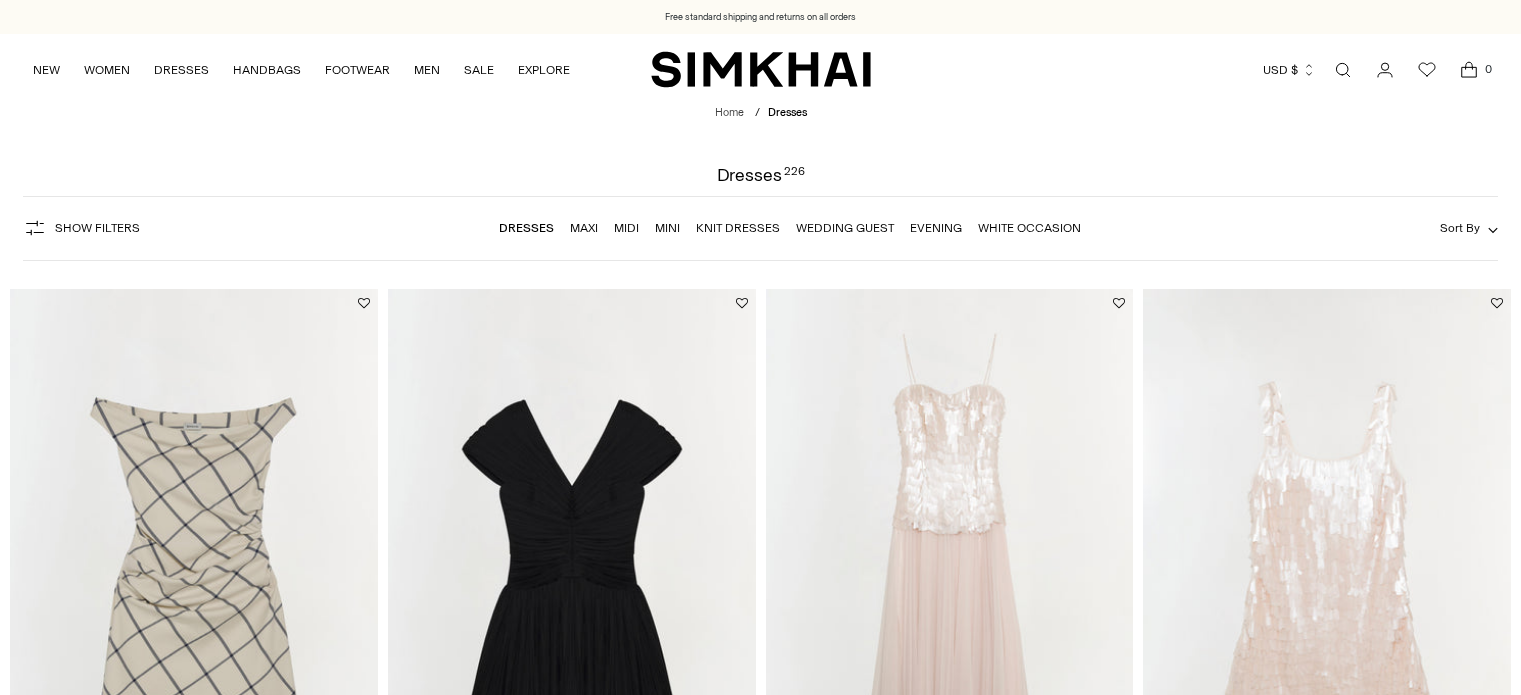 scroll, scrollTop: 0, scrollLeft: 0, axis: both 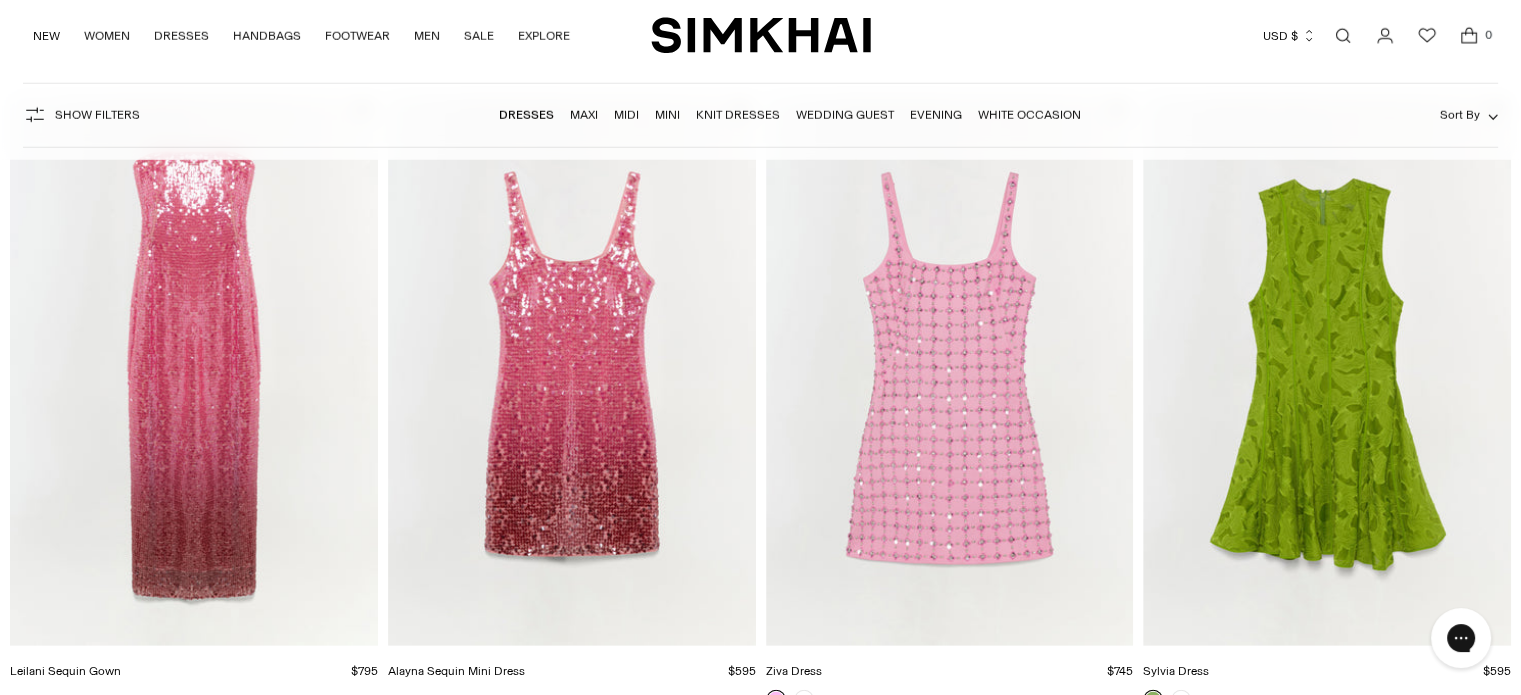 click at bounding box center (0, 0) 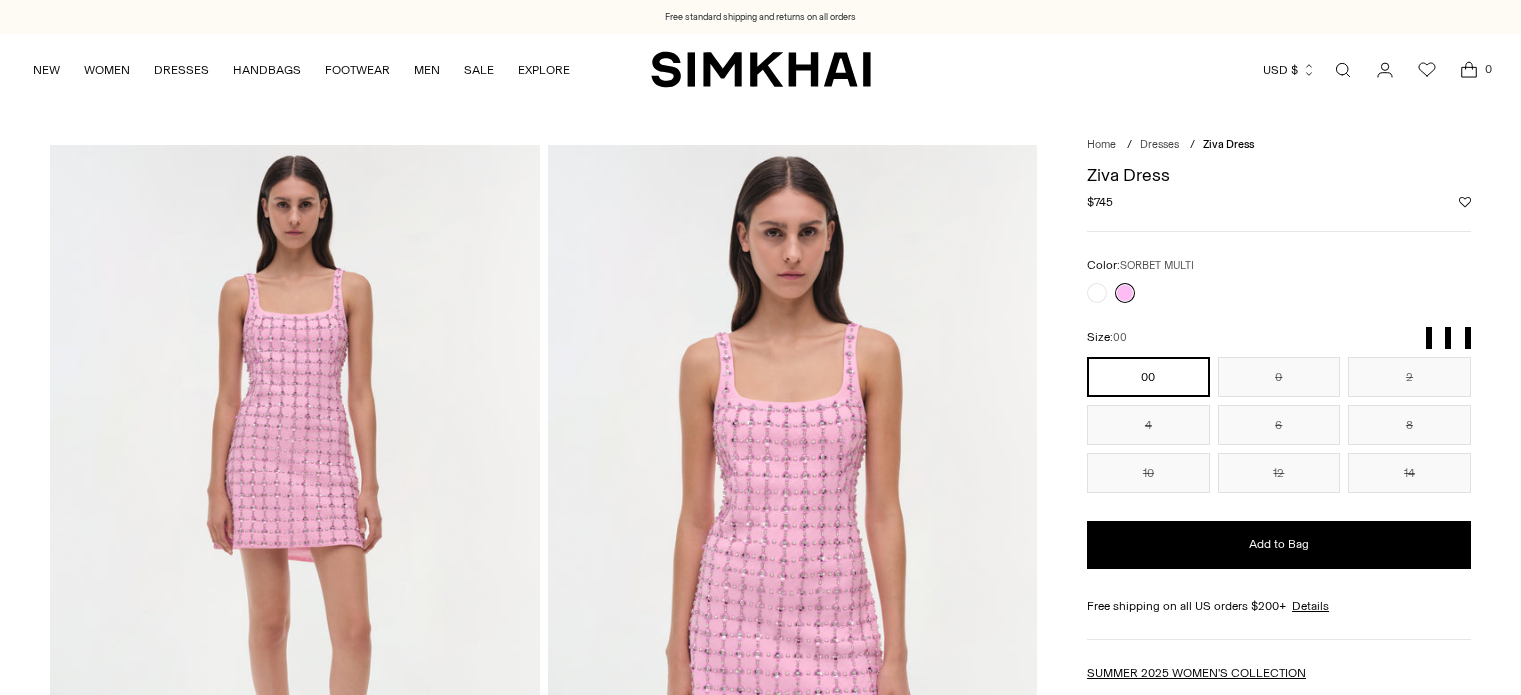 scroll, scrollTop: 224, scrollLeft: 0, axis: vertical 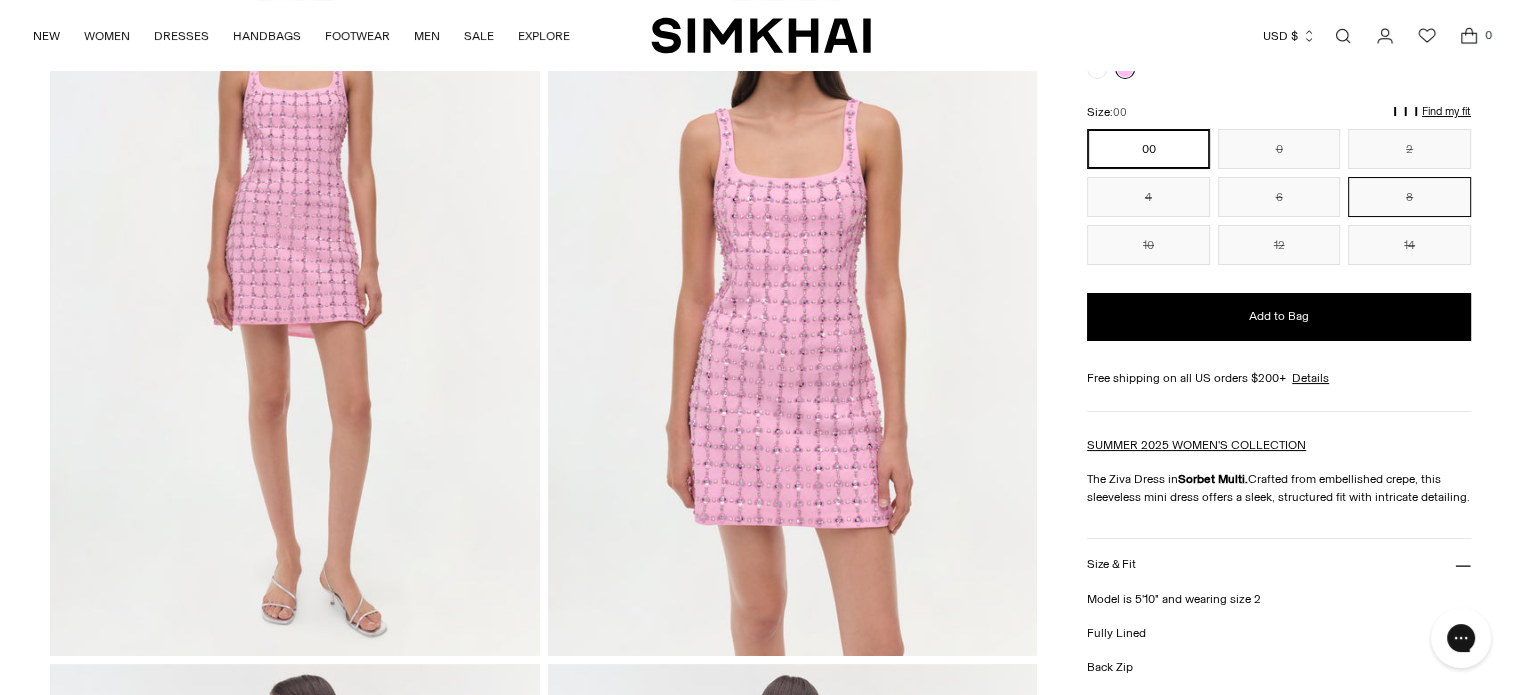 click on "8" at bounding box center [1409, 197] 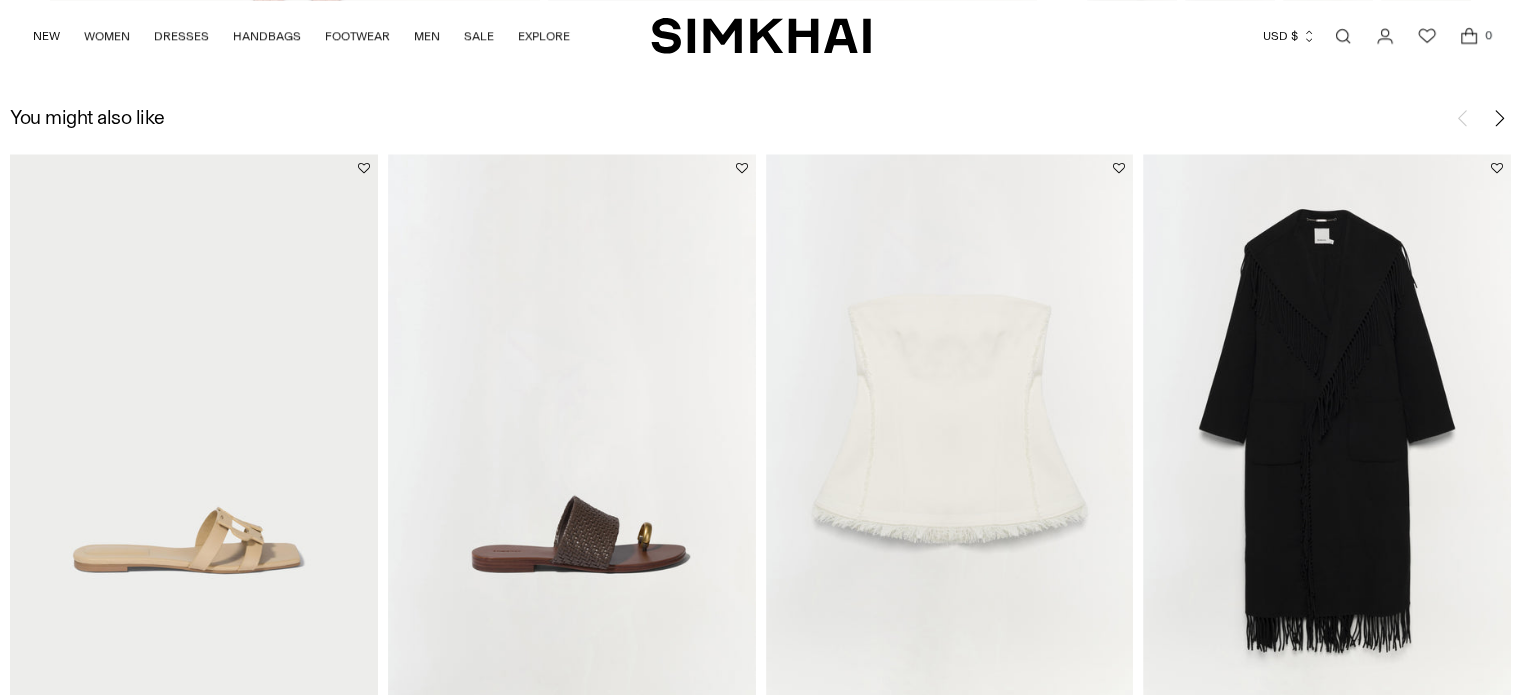 scroll, scrollTop: 2334, scrollLeft: 0, axis: vertical 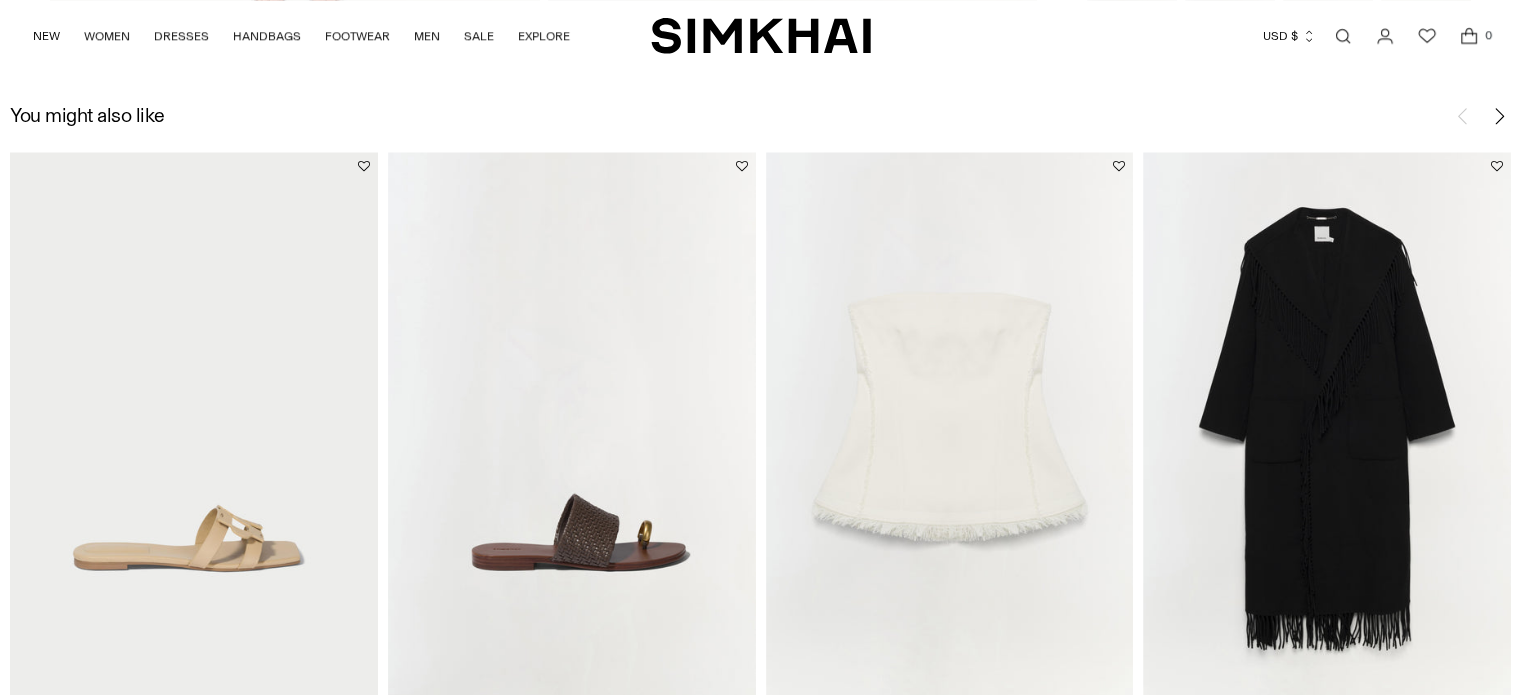 click 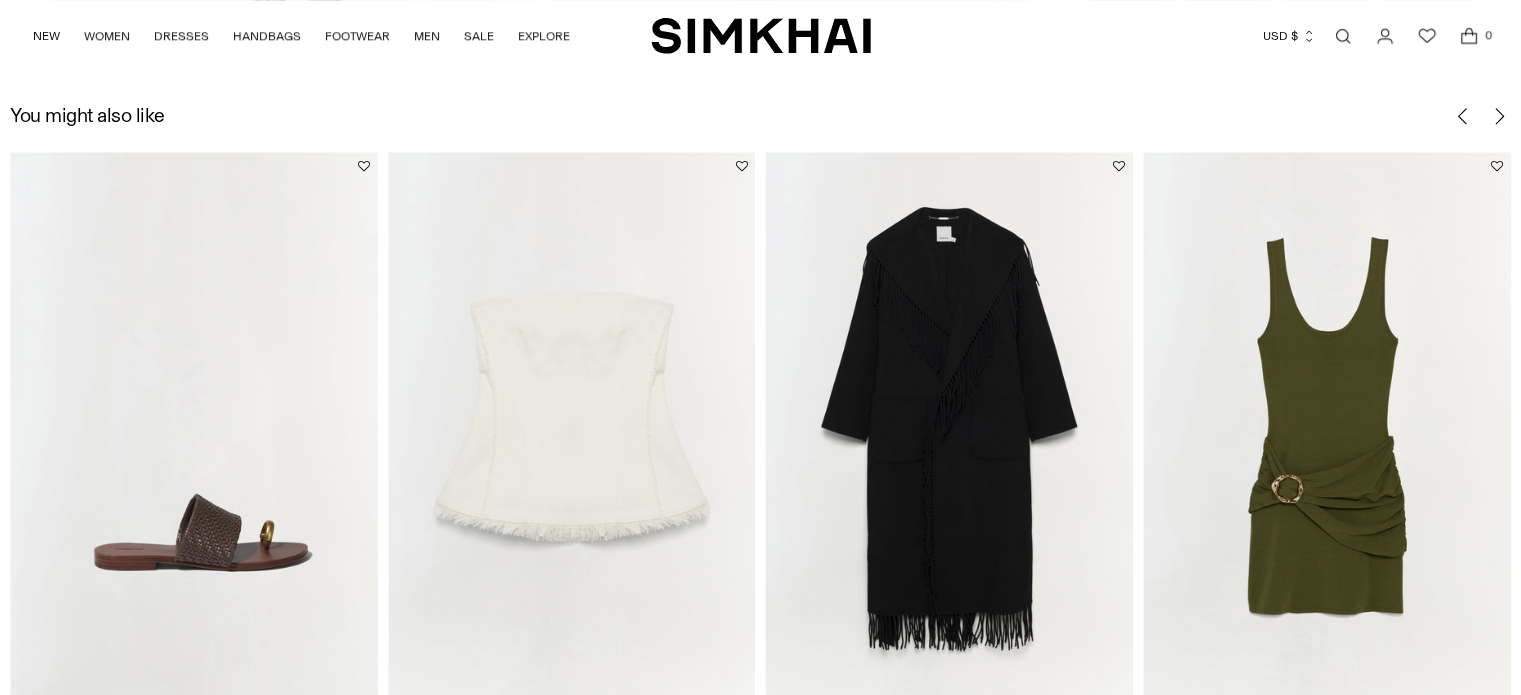click 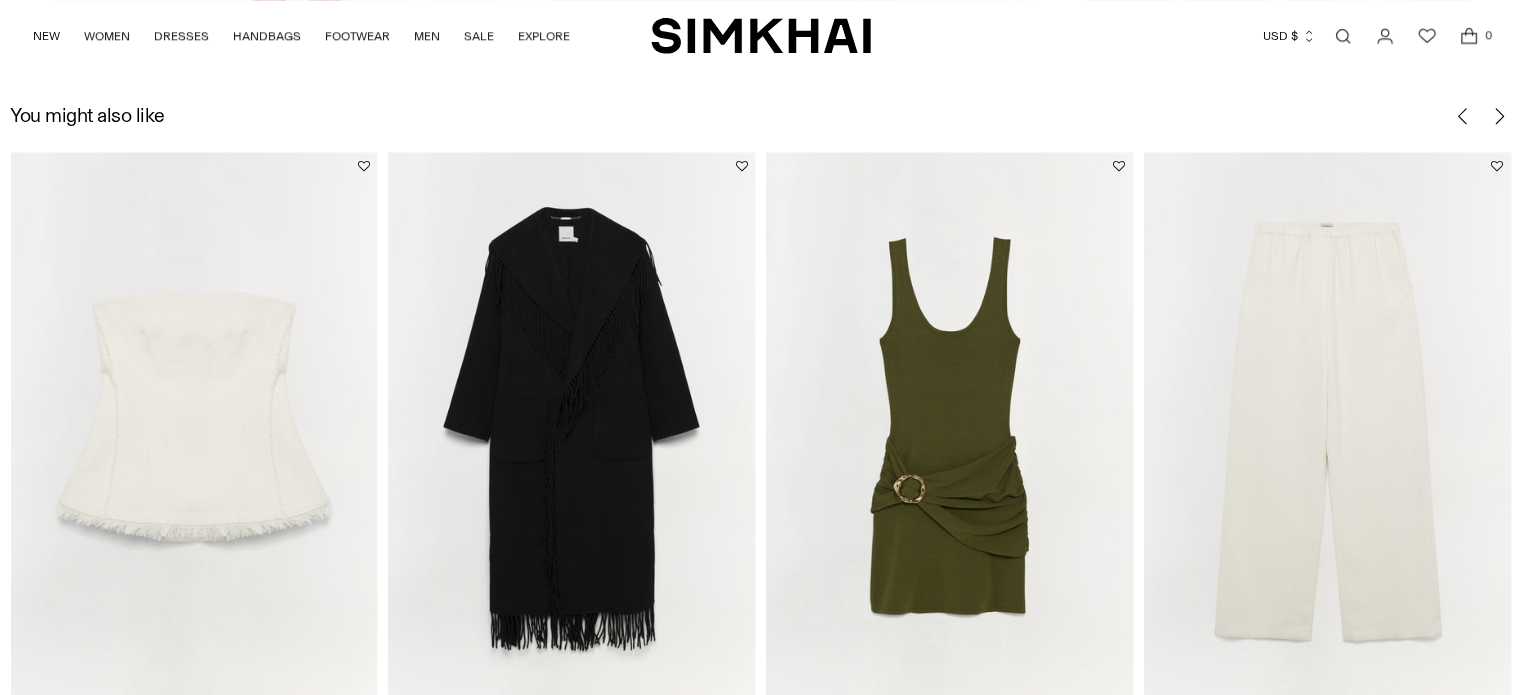 click 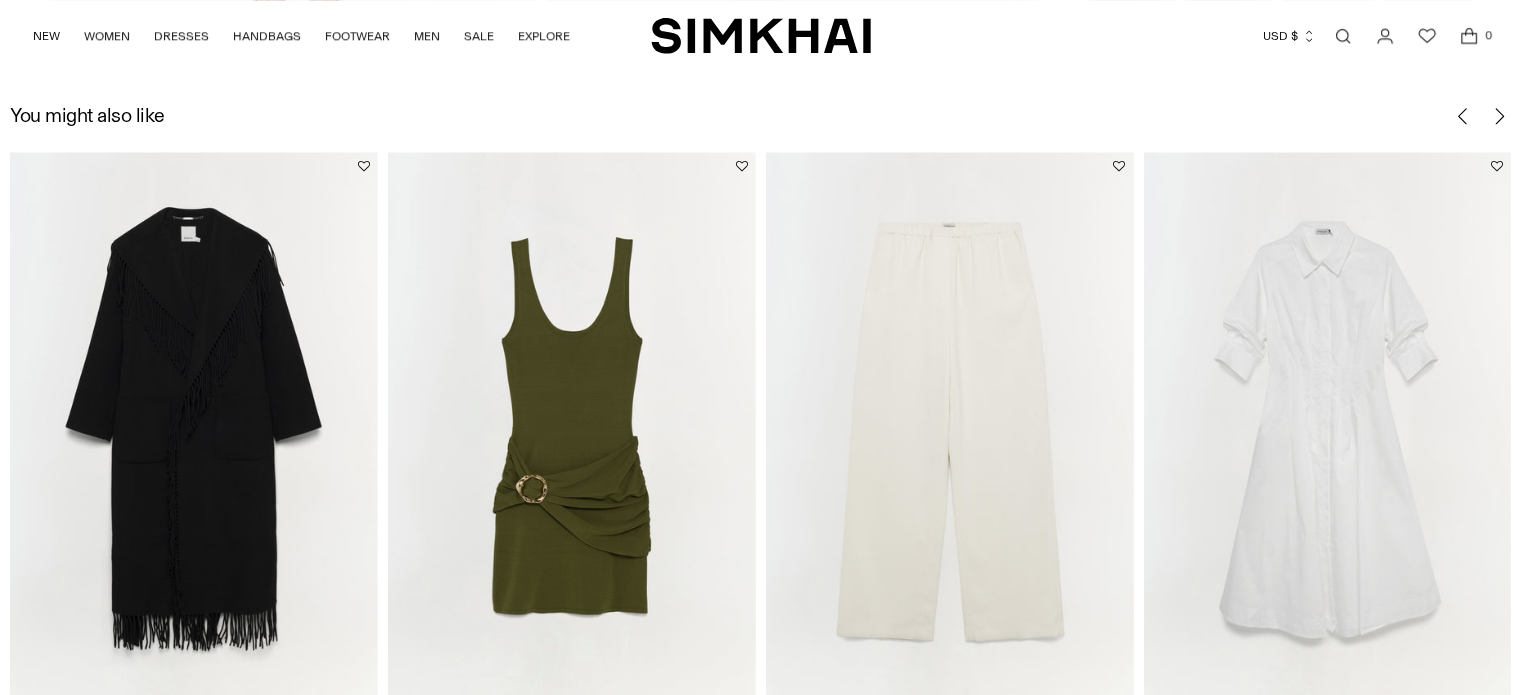 click 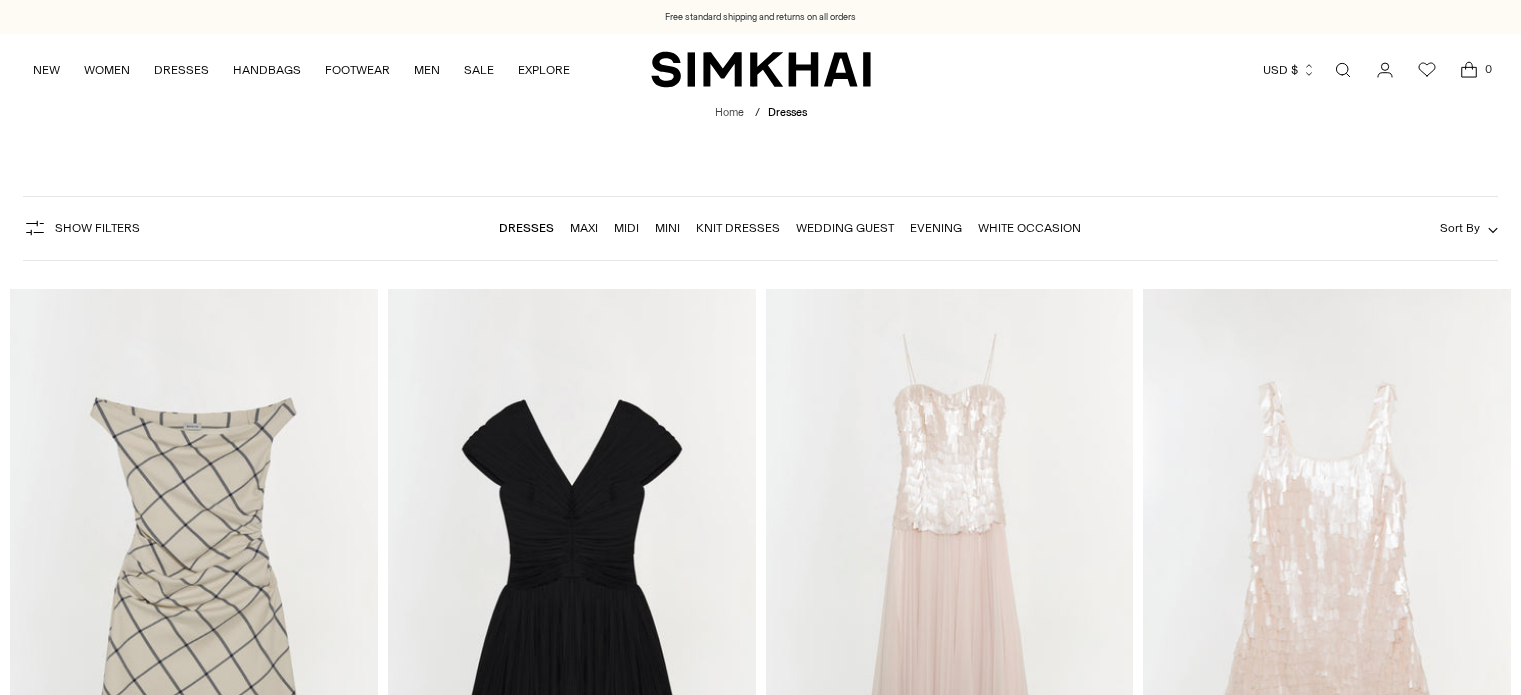 scroll, scrollTop: 5407, scrollLeft: 0, axis: vertical 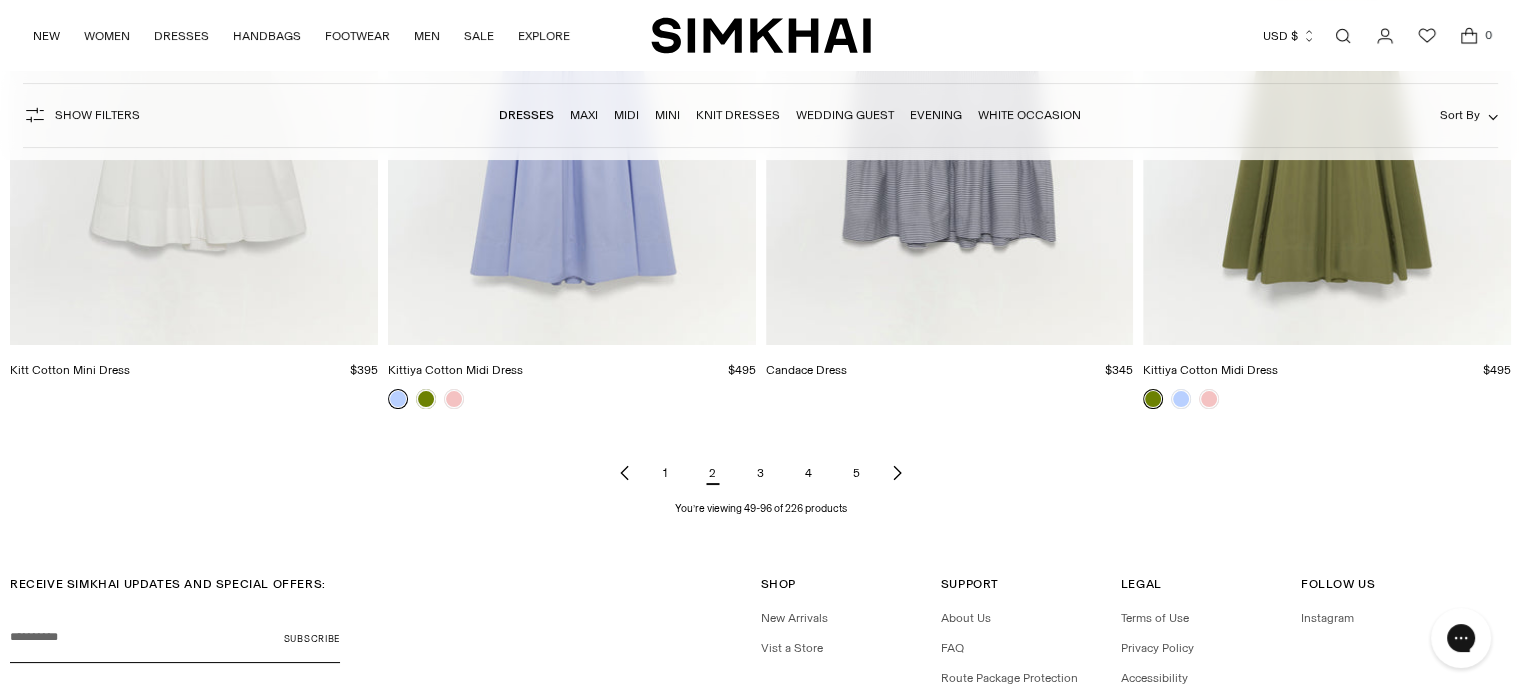 click on "3" at bounding box center [761, 473] 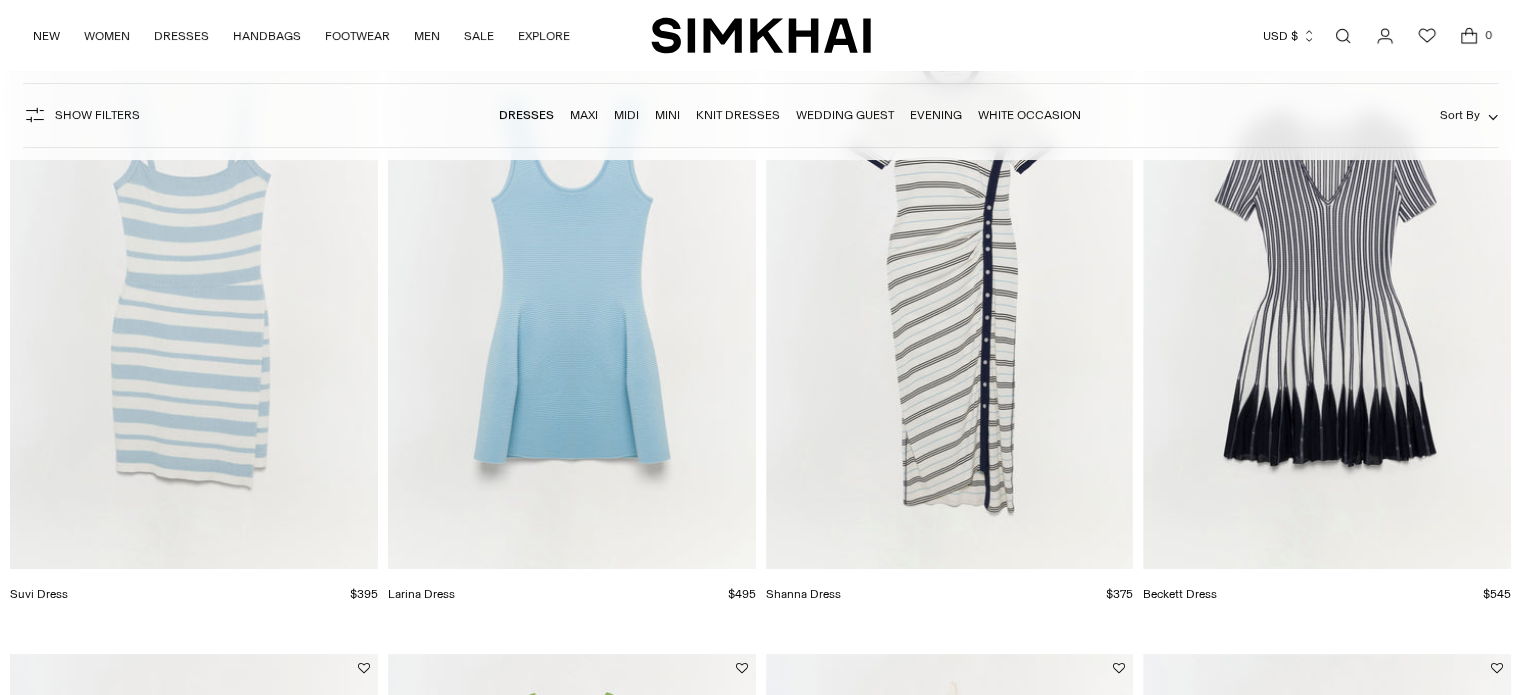 scroll, scrollTop: 675, scrollLeft: 0, axis: vertical 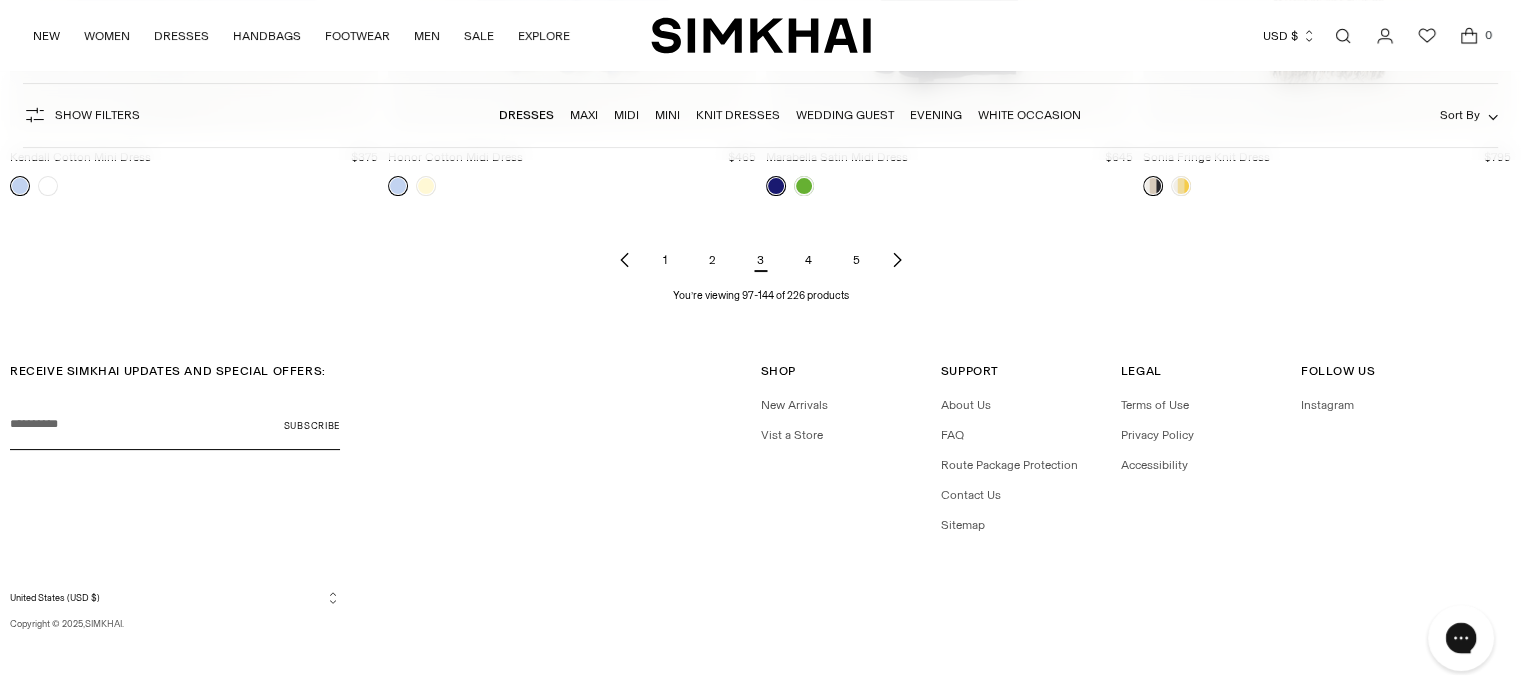 click at bounding box center [1461, 638] 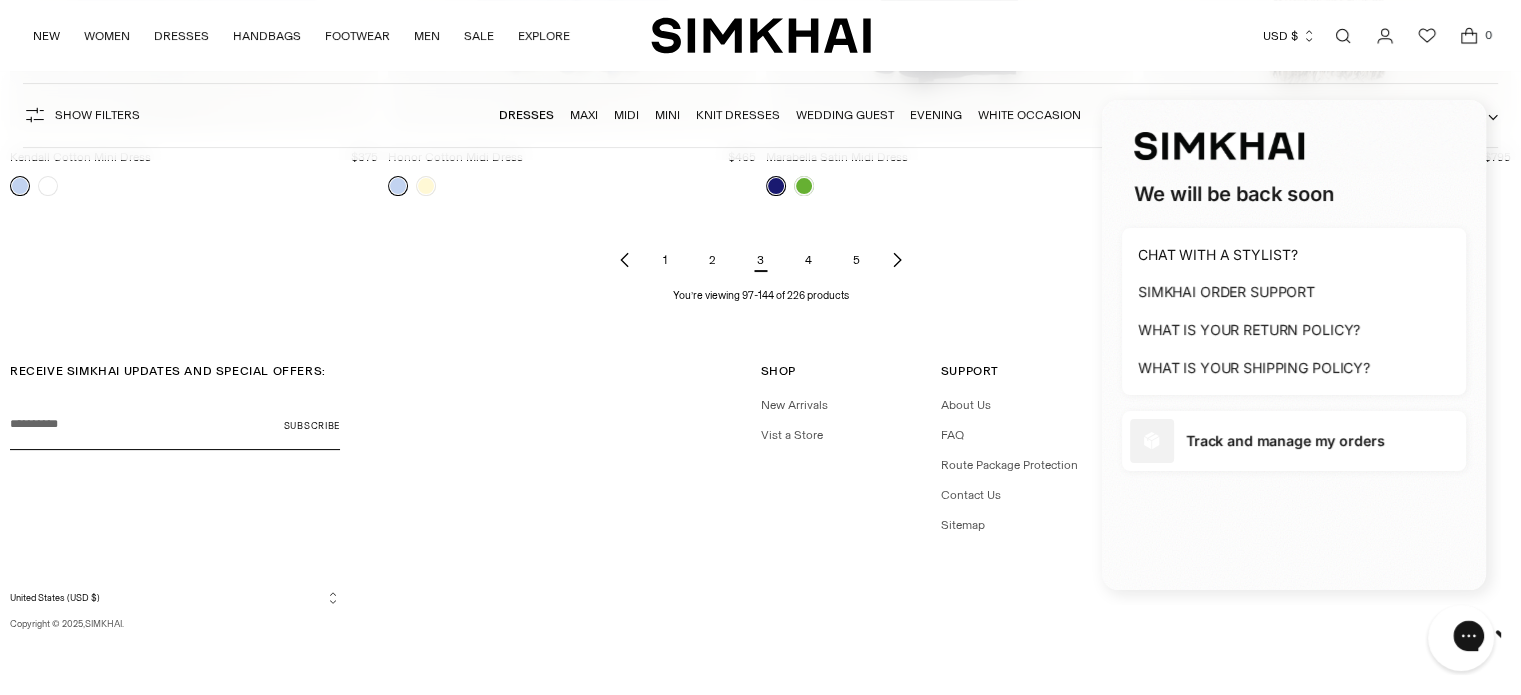 scroll, scrollTop: 0, scrollLeft: 0, axis: both 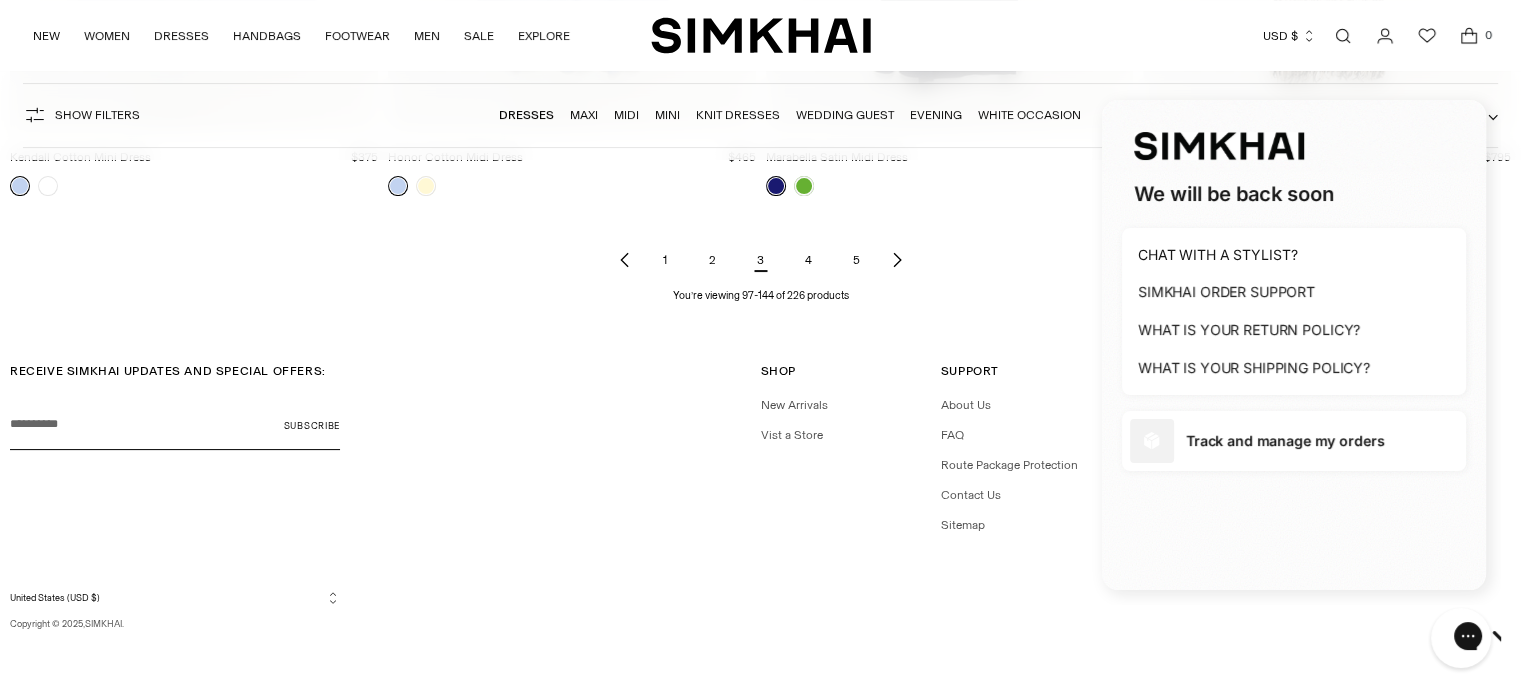 click on "Free standard shipping and returns on all orders
Free standard shipping and returns on all orders
Skip to content
NEW
WOMEN
New Arrivals
Best Sellers
Shop All
Signature
Exclusives
Sale Tops" at bounding box center [760, -3608] 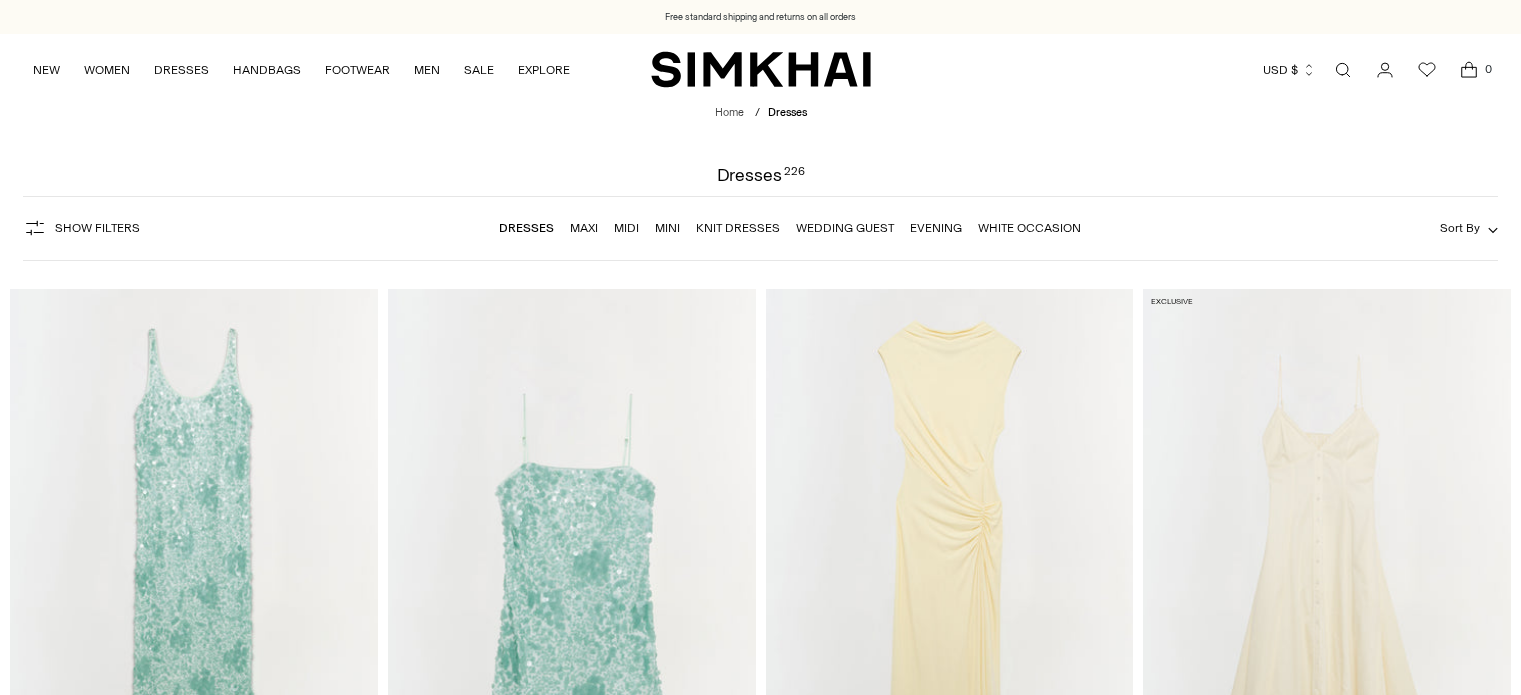 scroll, scrollTop: 0, scrollLeft: 0, axis: both 